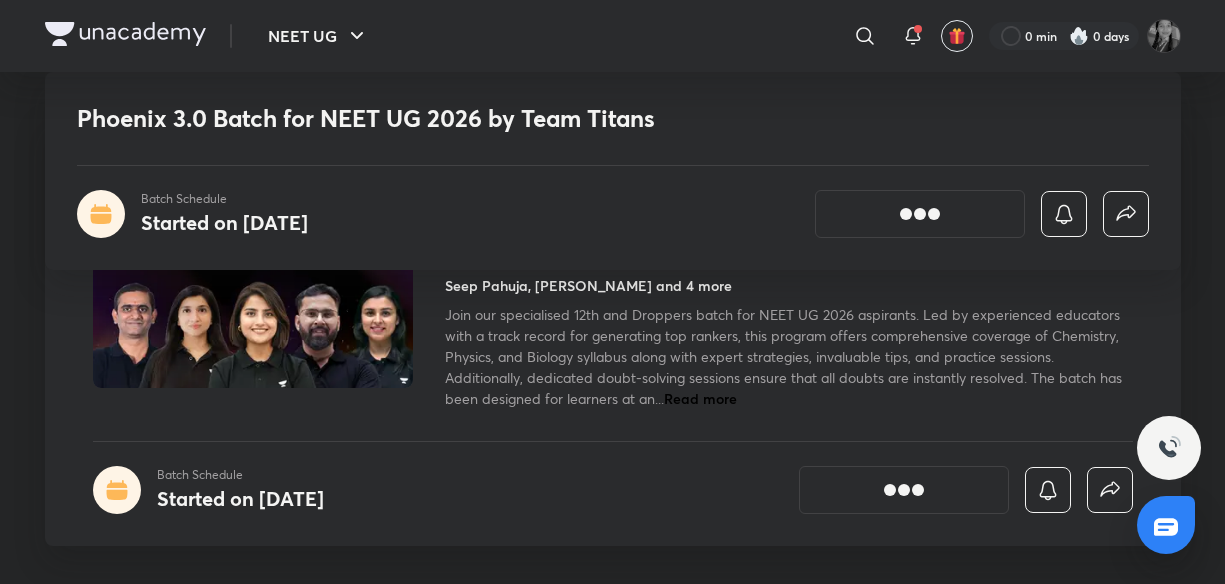scroll, scrollTop: 3443, scrollLeft: 0, axis: vertical 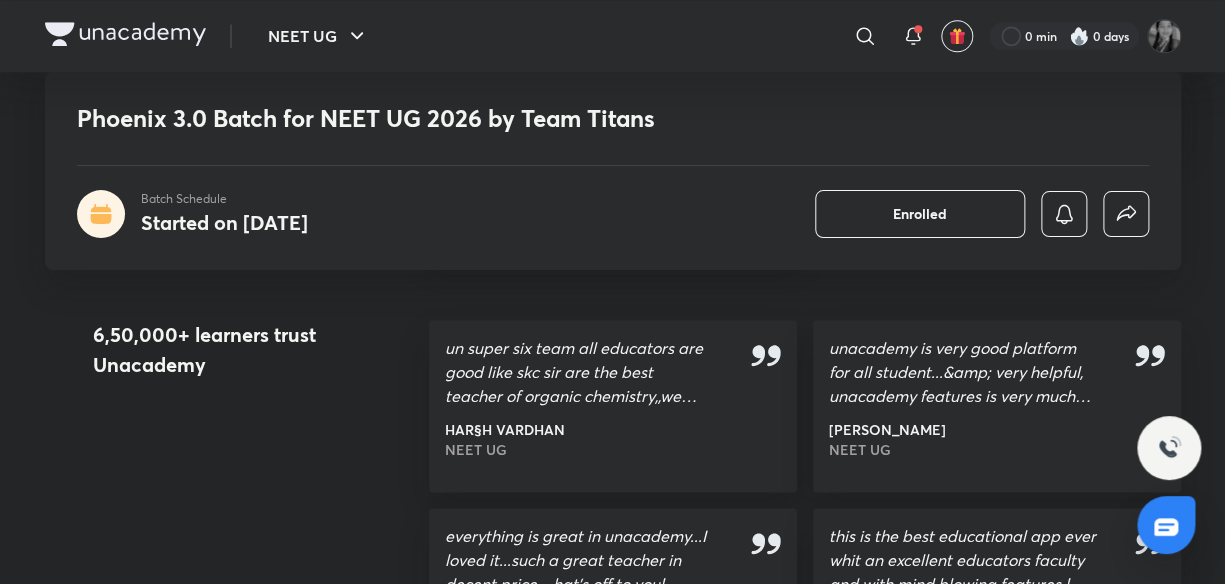 click on "6,50,000+ learners trust Unacademy" at bounding box center (229, 350) 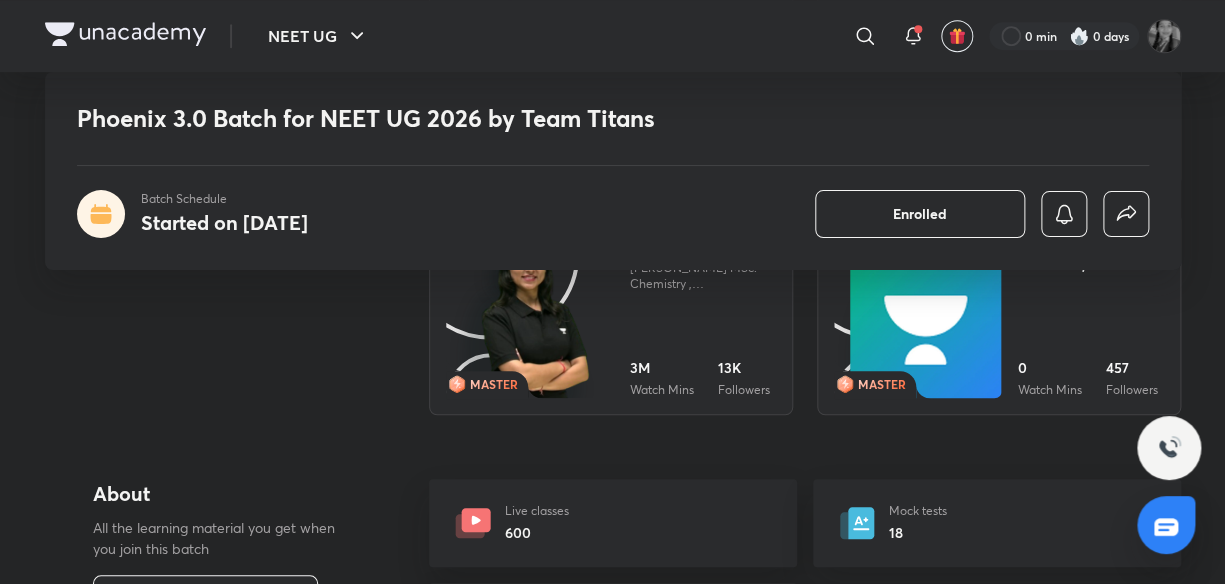 scroll, scrollTop: 3046, scrollLeft: 0, axis: vertical 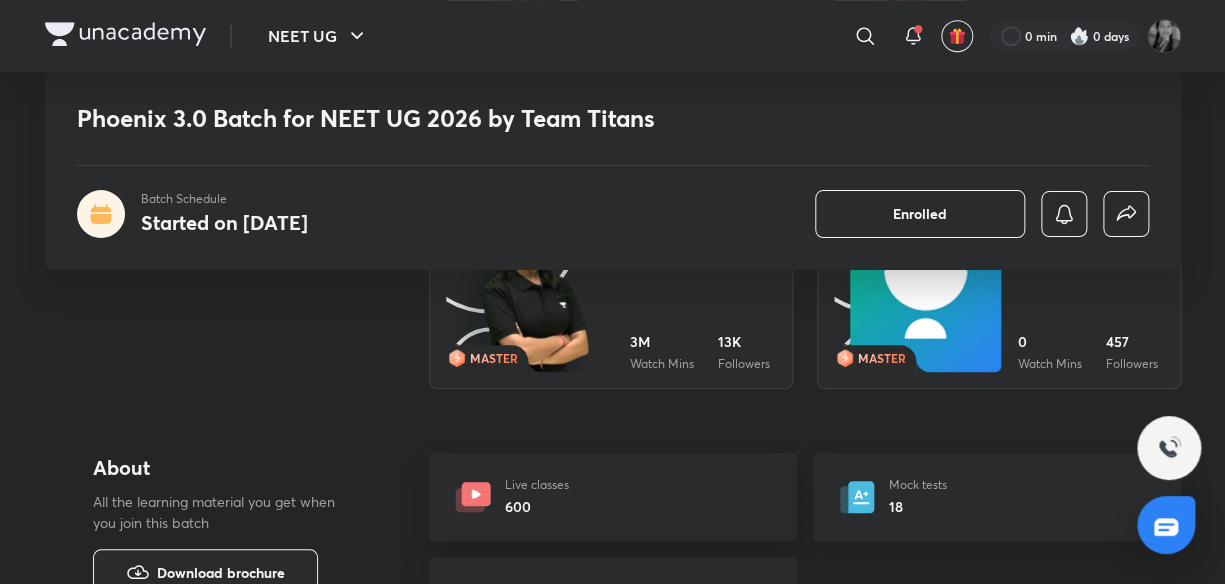click on "Live classes 600" at bounding box center (613, 497) 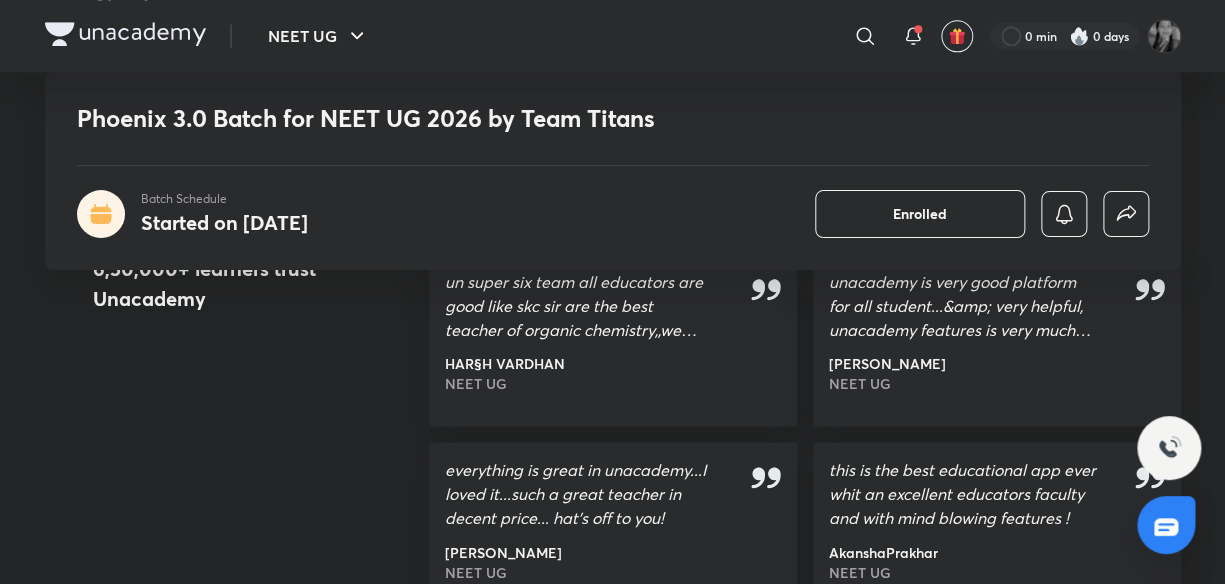 scroll, scrollTop: 3533, scrollLeft: 0, axis: vertical 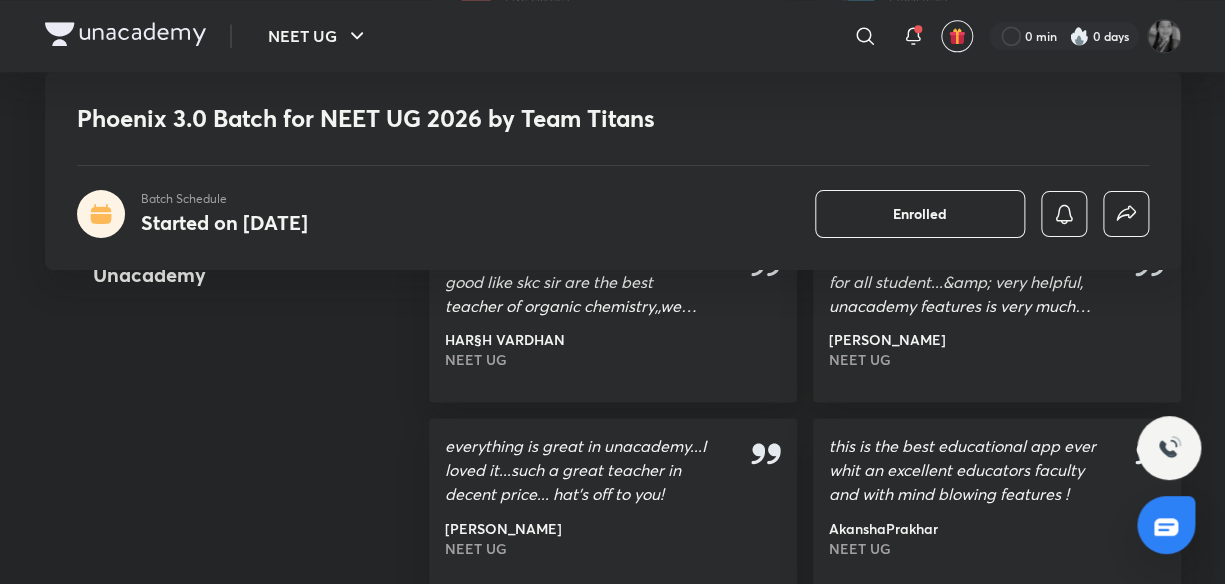 click on "NEET UG" at bounding box center [613, 548] 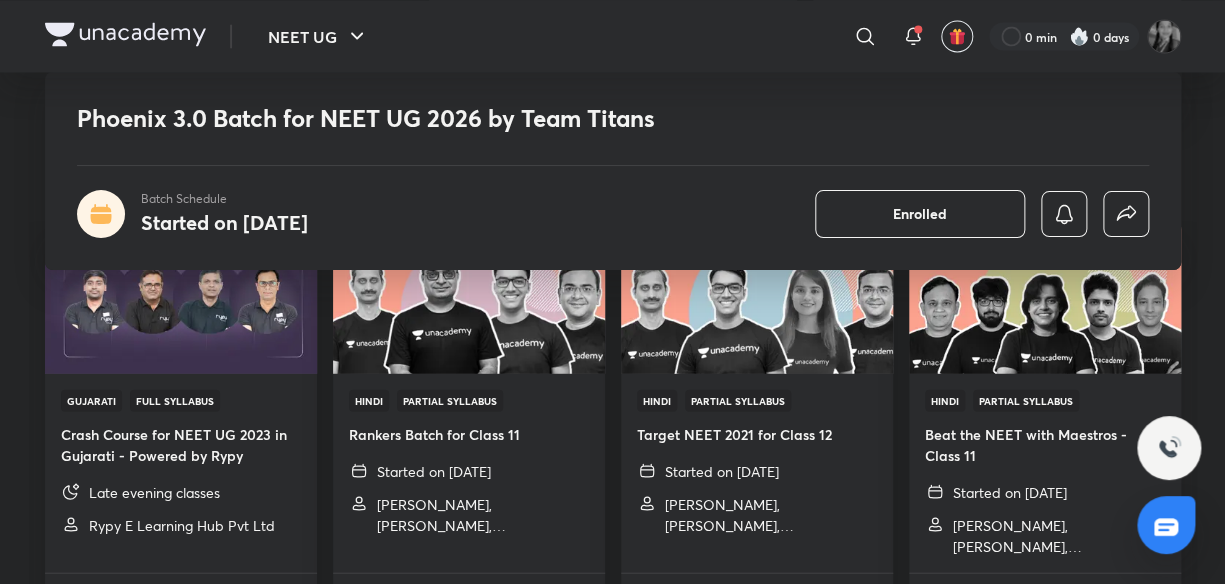 scroll, scrollTop: 4043, scrollLeft: 0, axis: vertical 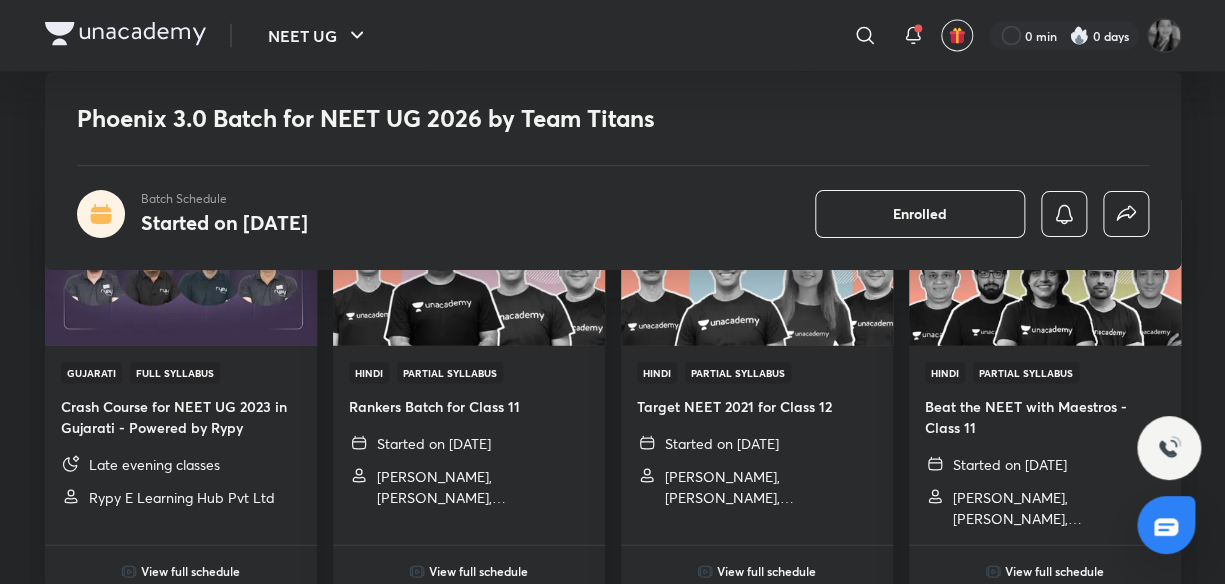 click on "View full schedule" at bounding box center (757, 571) 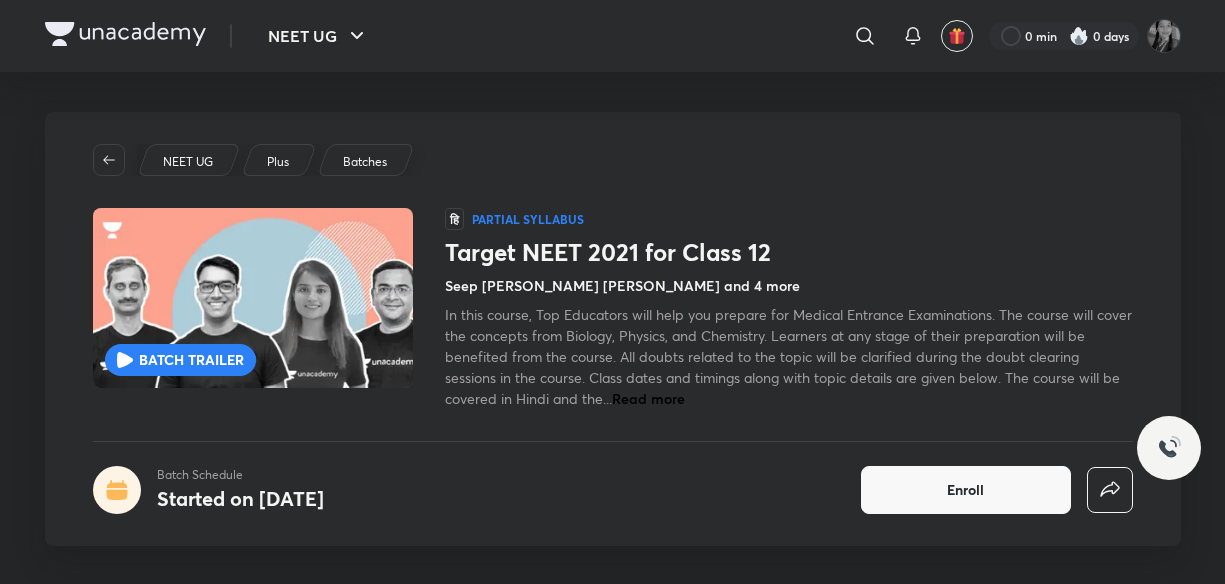 scroll, scrollTop: 0, scrollLeft: 0, axis: both 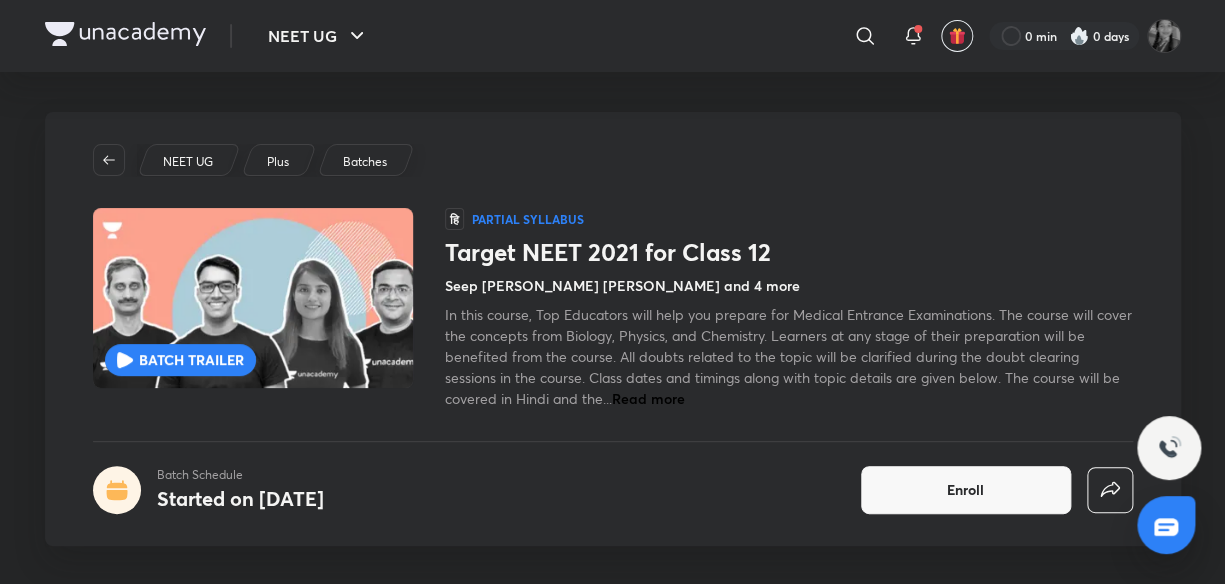 click on "Target NEET 2021 for Class 12 Batch Schedule Started on Apr 5 Enroll NEET UG Plus Batches BATCH TRAILER BATCH TRAILER हि Partial Syllabus Target NEET 2021 for Class 12  Seep Pahuja, Mahendra Singh and 4 more In this course, Top Educators will help you prepare for Medical Entrance Examinations. The course will cover the concepts from Biology, Physics, and Chemistry. Learners at any stage of their preparation will be benefited from the course. All doubts related to the topic will be clarified during the doubt clearing sessions in the course. Class dates and timings along with topic details are given below. The course will be covered in Hindi and the...  Read more Batch Schedule Started on Apr 5 Enroll Demo classes   Watch free classes by the educators of this batch   5.5K Hinglish Biology Plant Physiology- Practice Session Seep Pahuja 13th Feb • 2h    6.8K Hinglish Biology Complete Biology Test Seep Pahuja 14th Feb • 2h    477 Hindi Physics L1_Rotation_Moment of Inertia Mahendra Singh 29th Oct • 2h" at bounding box center (613, 1646) 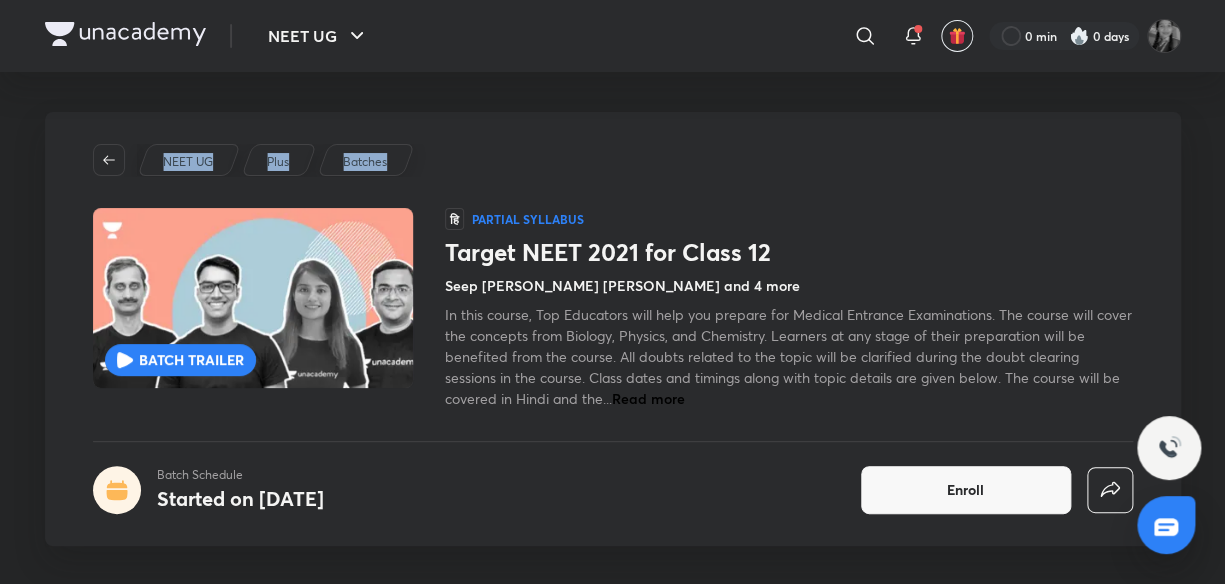 drag, startPoint x: 1223, startPoint y: 61, endPoint x: 1233, endPoint y: 140, distance: 79.630394 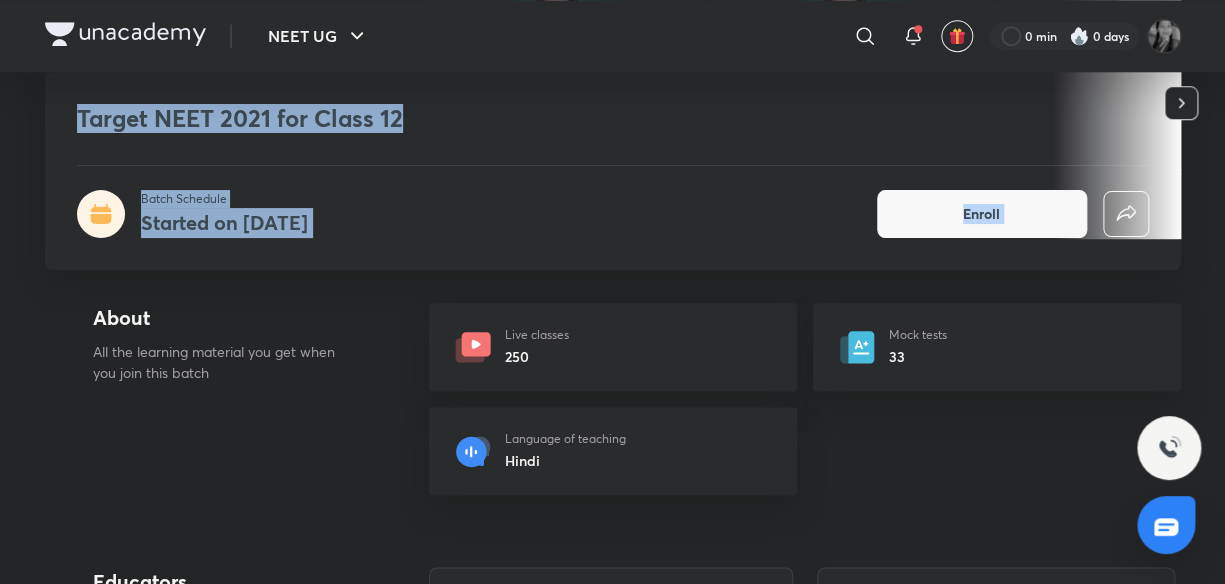 scroll, scrollTop: 647, scrollLeft: 0, axis: vertical 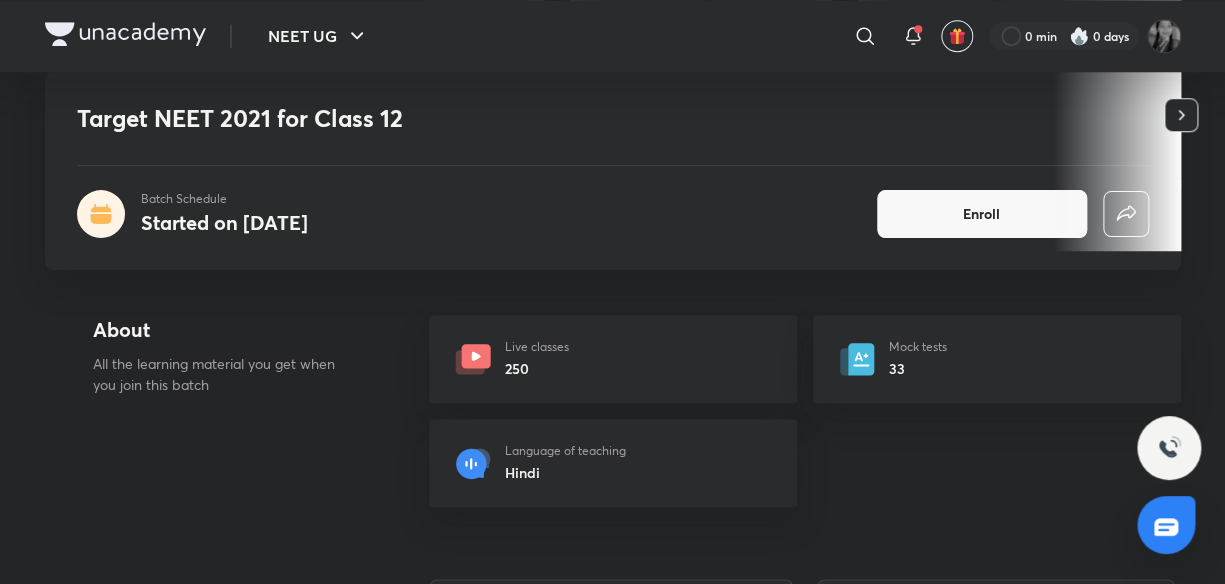 click on "About All the learning material you get when you join this batch" at bounding box center [229, 415] 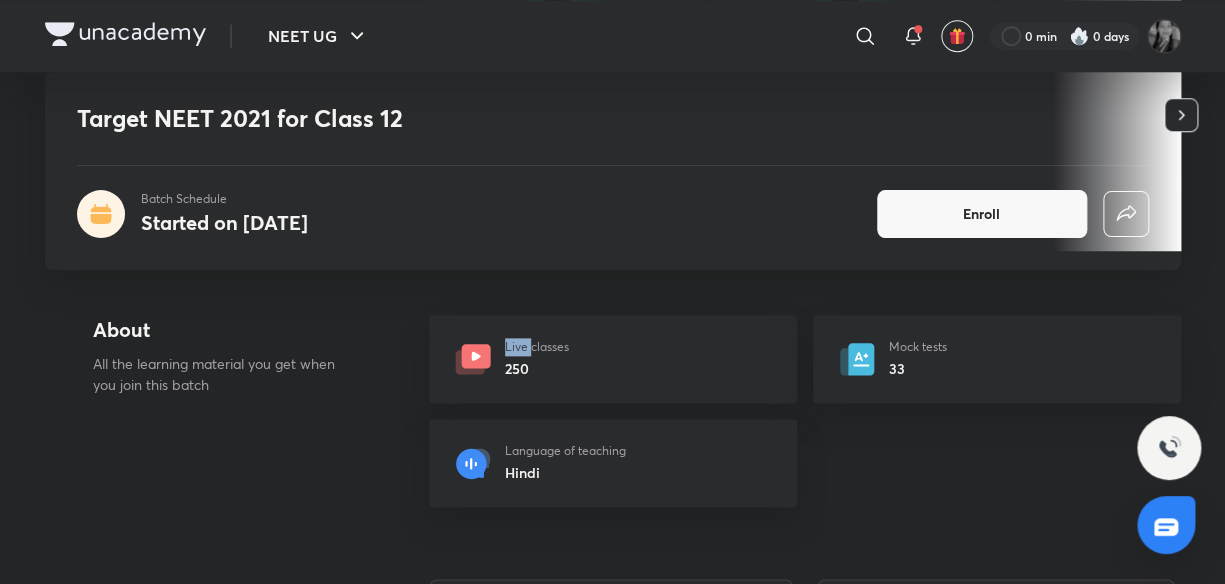 click 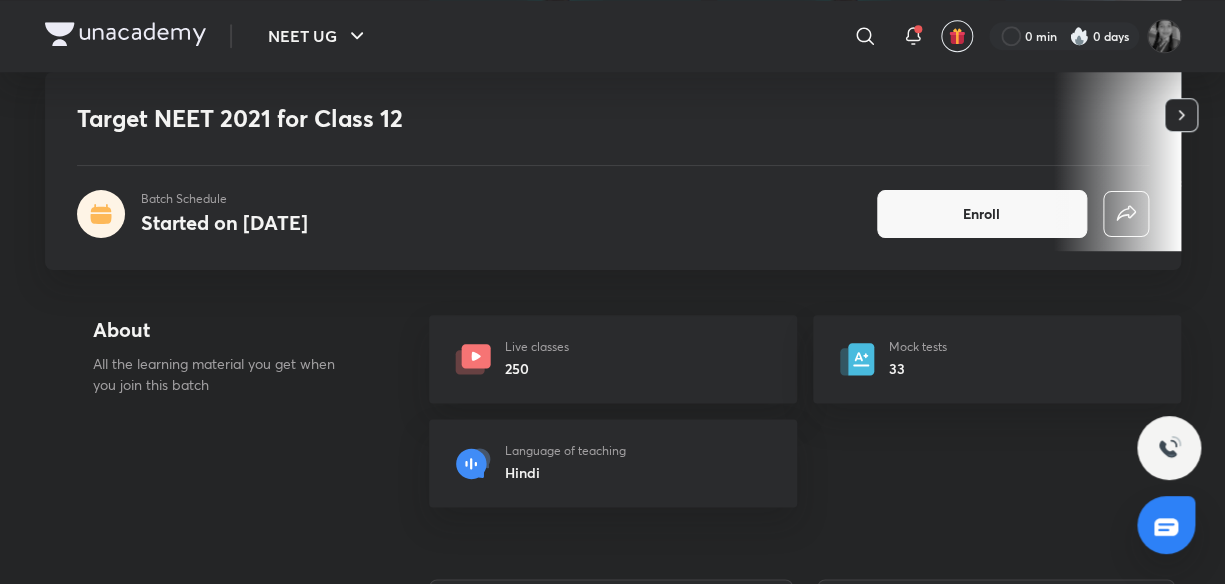 drag, startPoint x: 465, startPoint y: 348, endPoint x: 406, endPoint y: 399, distance: 77.987175 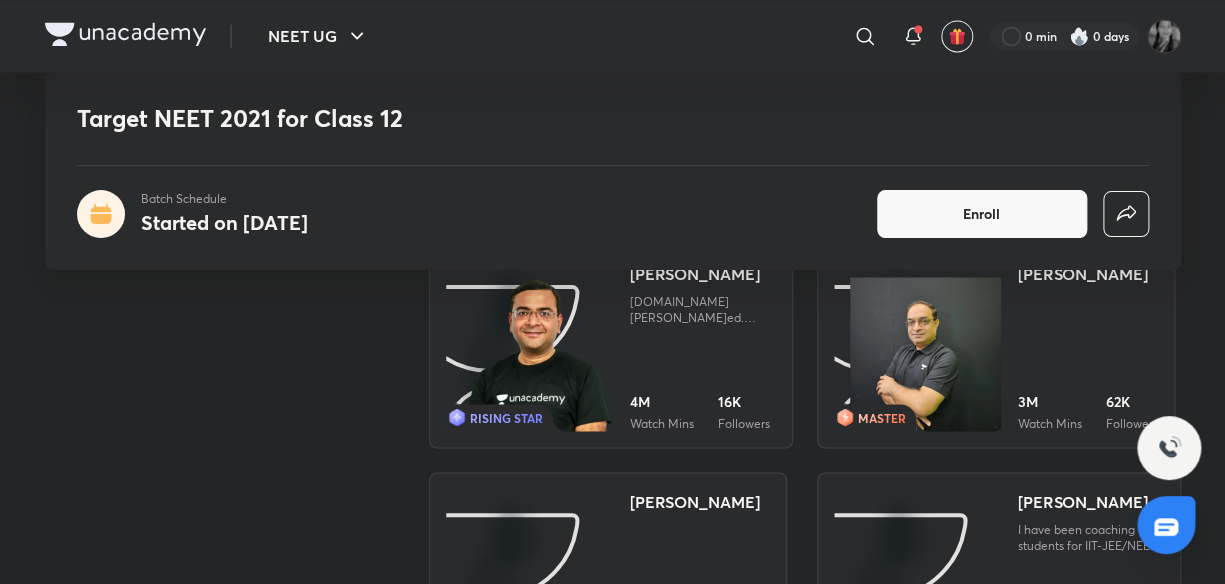 scroll, scrollTop: 1215, scrollLeft: 0, axis: vertical 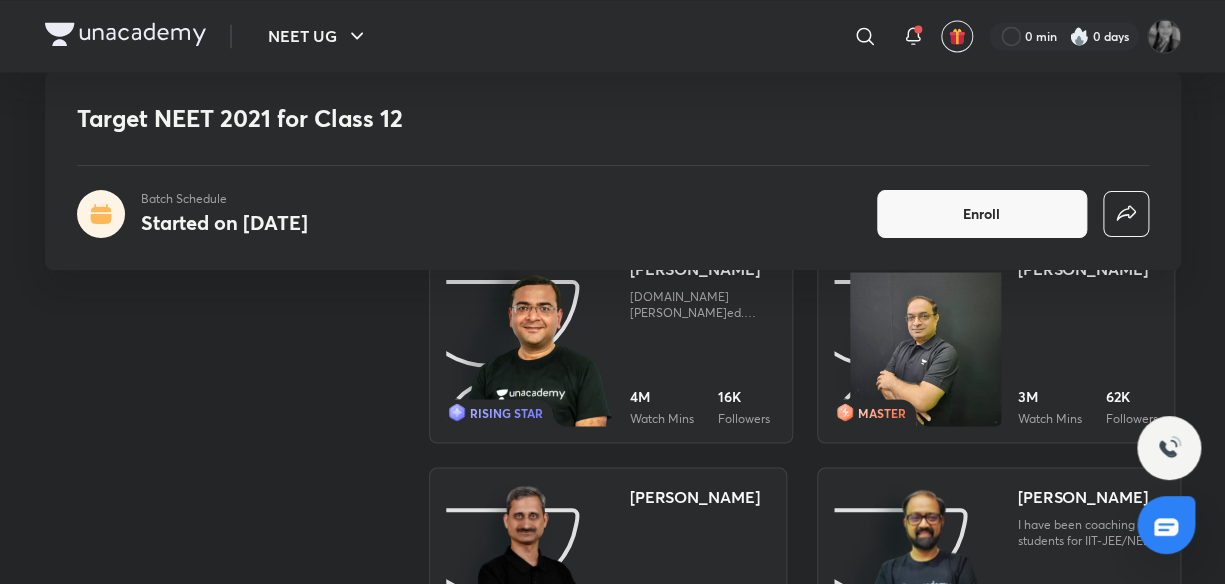 click on "NEET UG ​ 0 min 0 days Target NEET 2021 for Class 12 Batch Schedule Started on Apr 5 Enroll NEET UG Plus Batches BATCH TRAILER BATCH TRAILER हि Partial Syllabus Target NEET 2021 for Class 12  Seep Pahuja, Mahendra Singh and 4 more In this course, Top Educators will help you prepare for Medical Entrance Examinations. The course will cover the concepts from Biology, Physics, and Chemistry. Learners at any stage of their preparation will be benefited from the course. All doubts related to the topic will be clarified during the doubt clearing sessions in the course. Class dates and timings along with topic details are given below. The course will be covered in Hindi and the...  Read more Batch Schedule Started on Apr 5 Enroll Demo classes   Watch free classes by the educators of this batch   5.5K Hinglish Biology Plant Physiology- Practice Session Seep Pahuja 13th Feb • 2h    6.8K Hinglish Biology Complete Biology Test Seep Pahuja 14th Feb • 2h    477 Hindi Physics L1_Rotation_Moment of Inertia About 33" at bounding box center (612, 728) 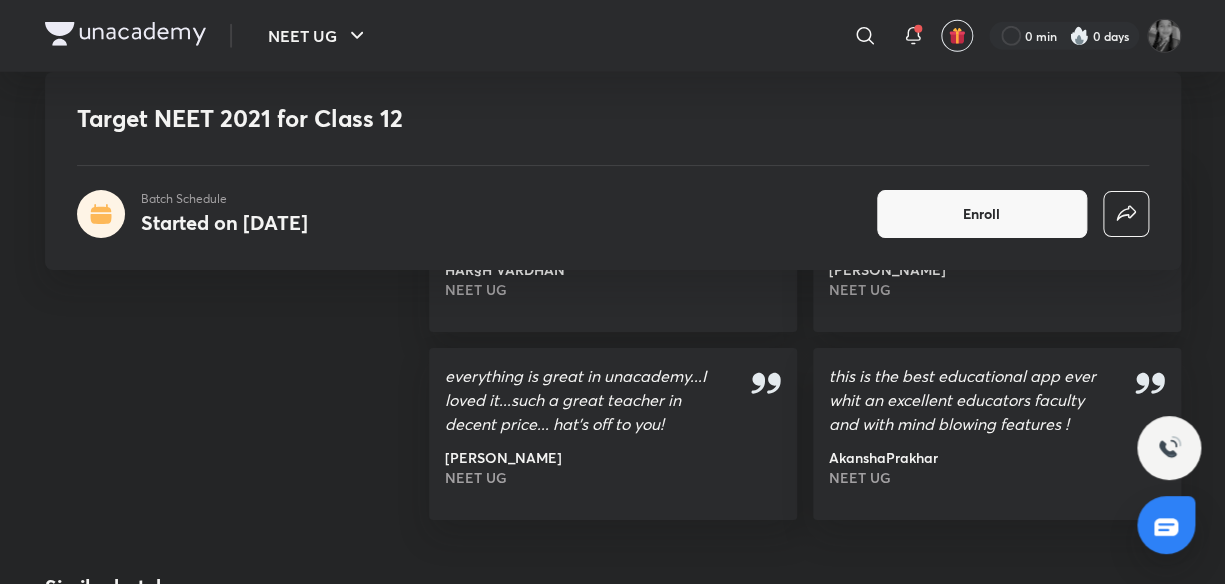 scroll, scrollTop: 2194, scrollLeft: 0, axis: vertical 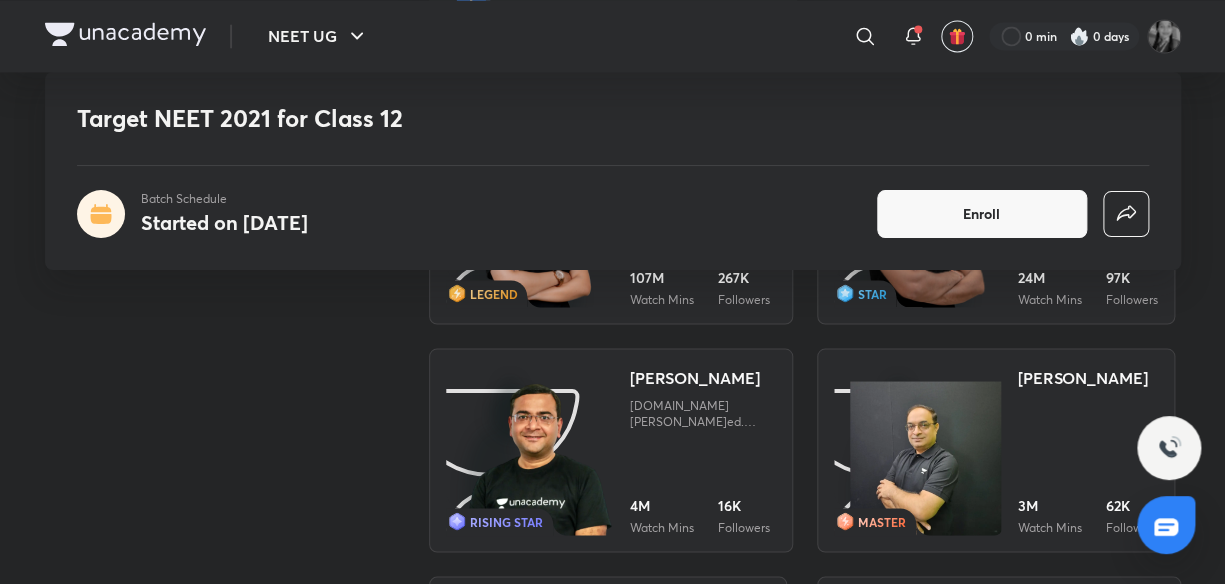 click at bounding box center (908, 450) 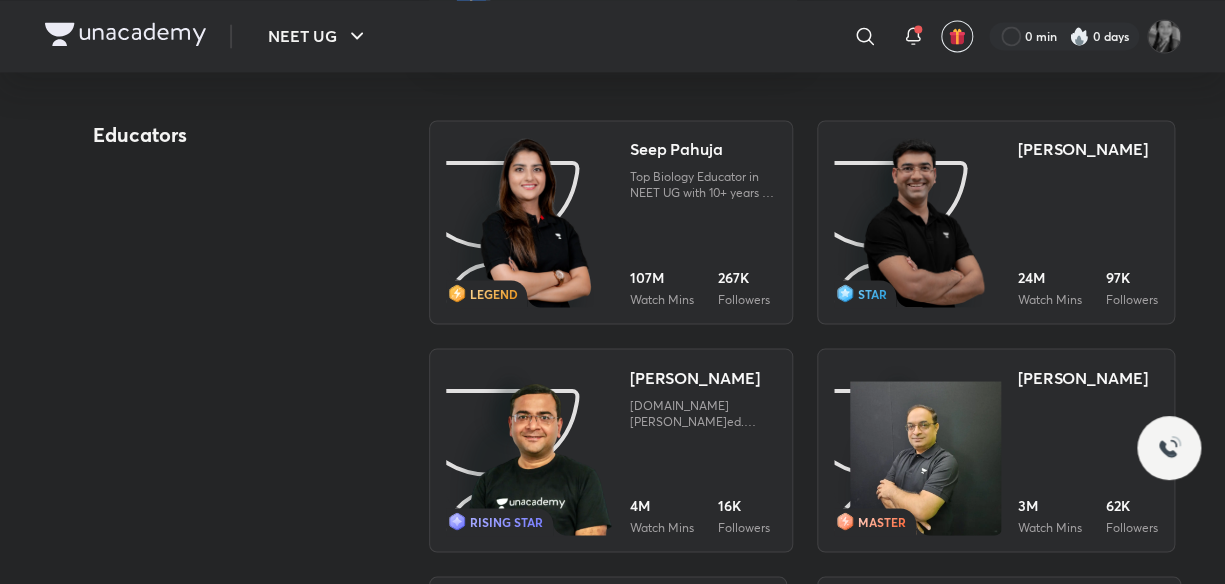 click on "In this course, Top Educators will help you prepare for Medical Entrance Examinations. The course will cover the concepts from Biology, Physics, and Chemistry. Learners at any stage of their preparation will be benefited from the course. All doubts related to the topic will be clarified during the doubt clearing sessions in the course. Class dates and timings along with topic details are given below. The course will be covered in Hindi and the..." at bounding box center [788, -750] 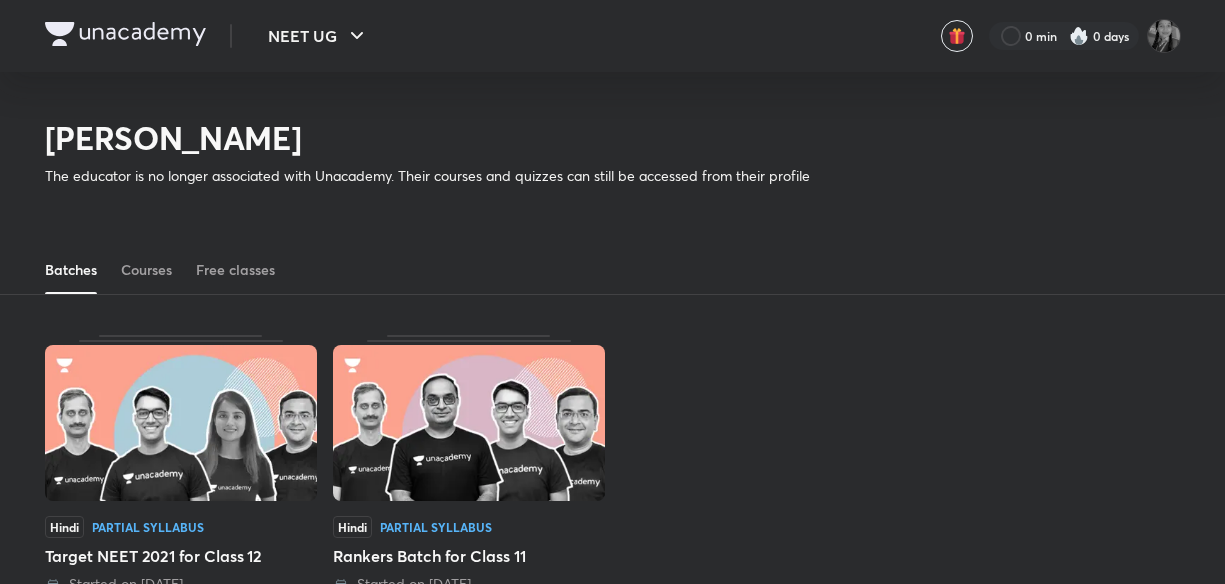scroll, scrollTop: 87, scrollLeft: 0, axis: vertical 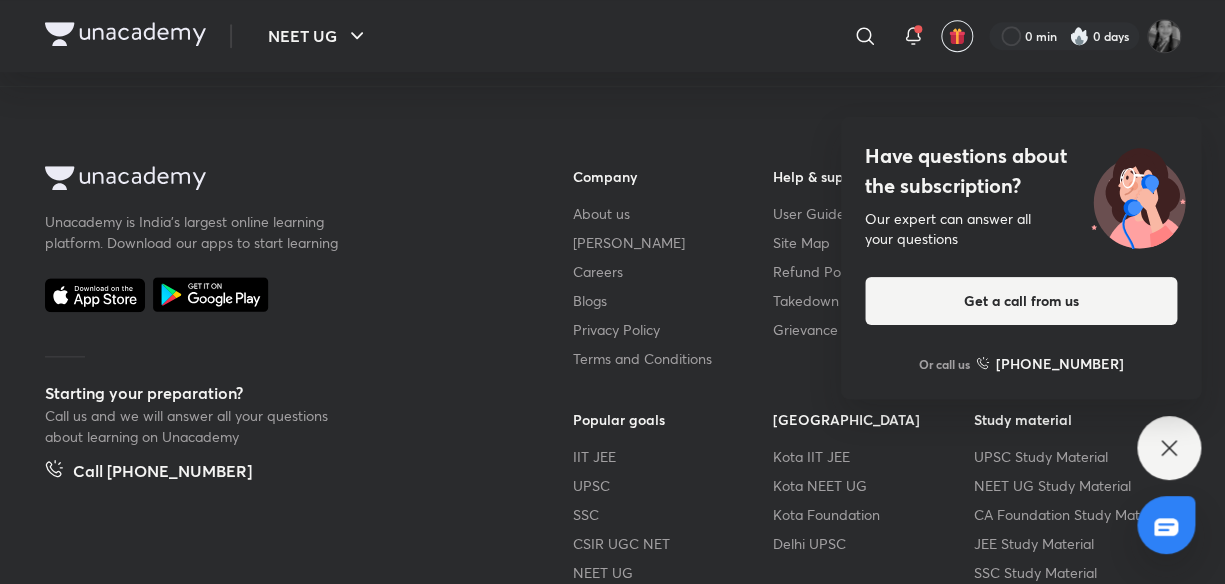 drag, startPoint x: 740, startPoint y: 410, endPoint x: 351, endPoint y: 251, distance: 420.24042 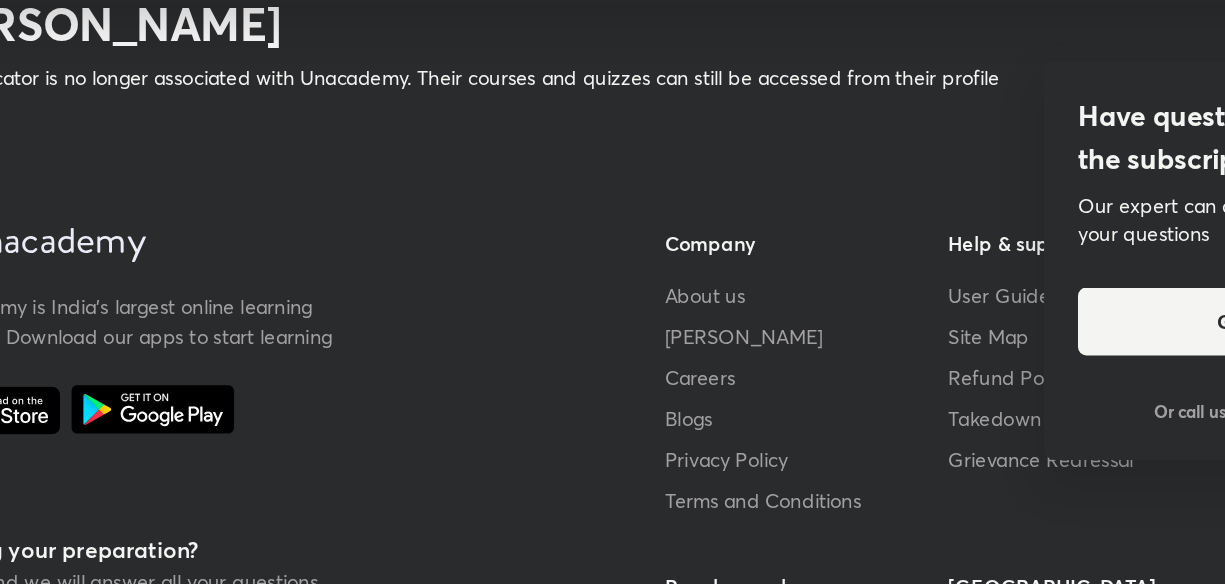 scroll, scrollTop: 528, scrollLeft: 0, axis: vertical 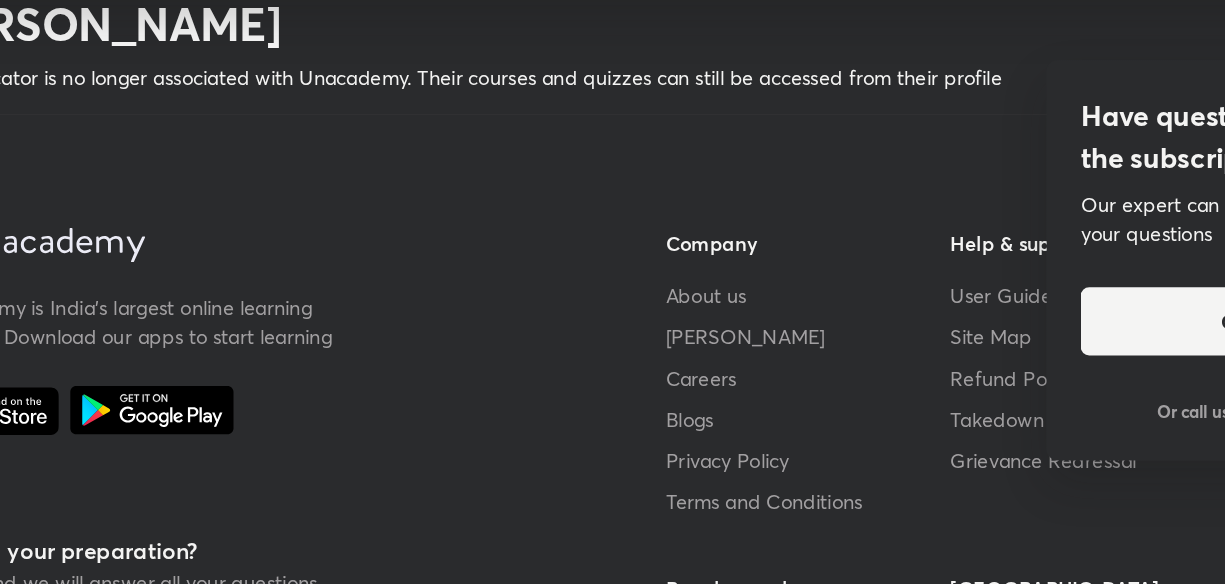 click at bounding box center [277, 249] 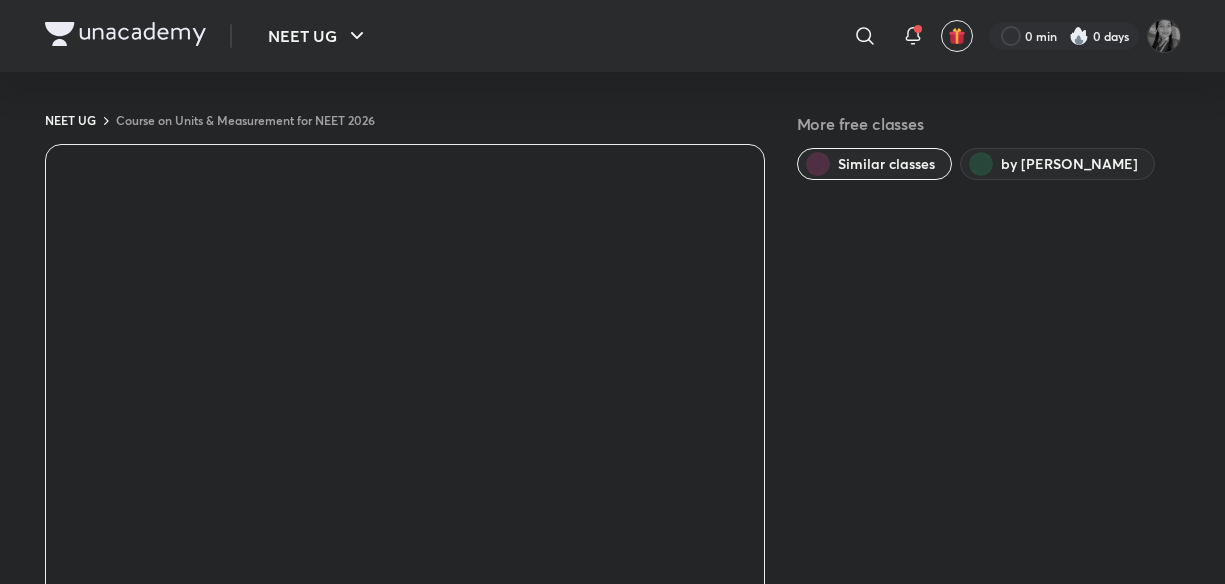 scroll, scrollTop: 0, scrollLeft: 0, axis: both 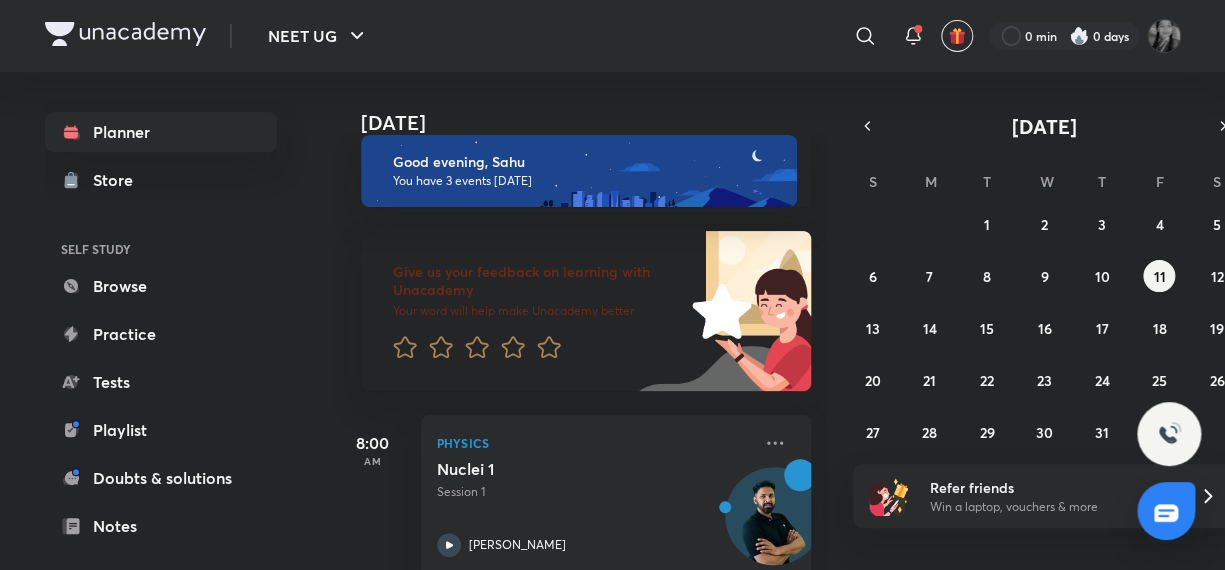 click on "[DATE]" at bounding box center [596, 123] 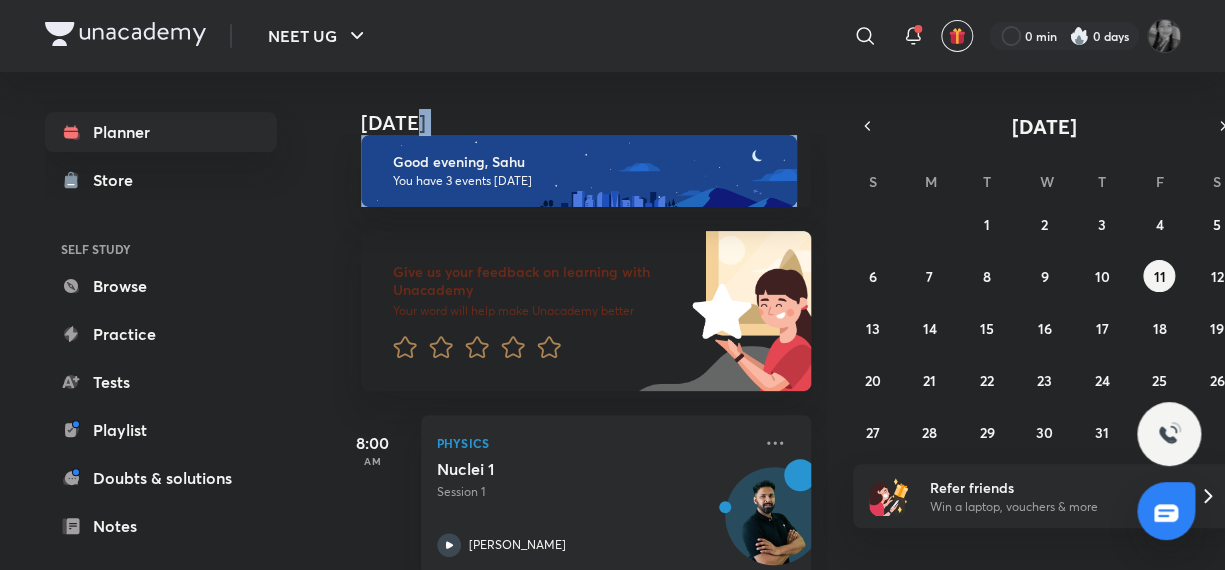 click on "[DATE]" at bounding box center [596, 123] 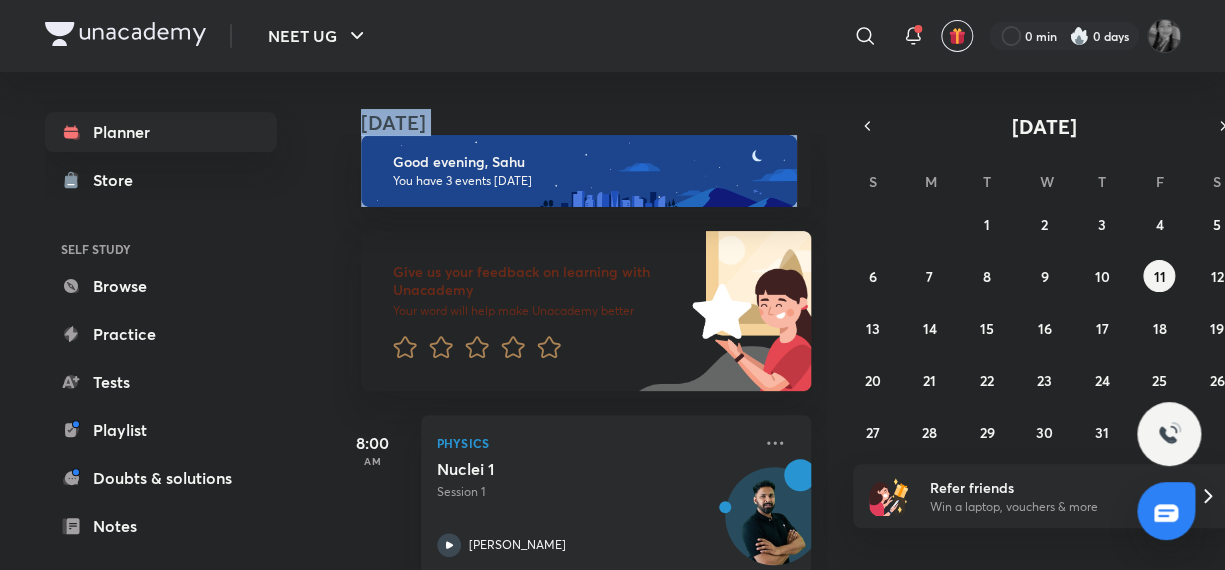 click on "[DATE]" at bounding box center [596, 123] 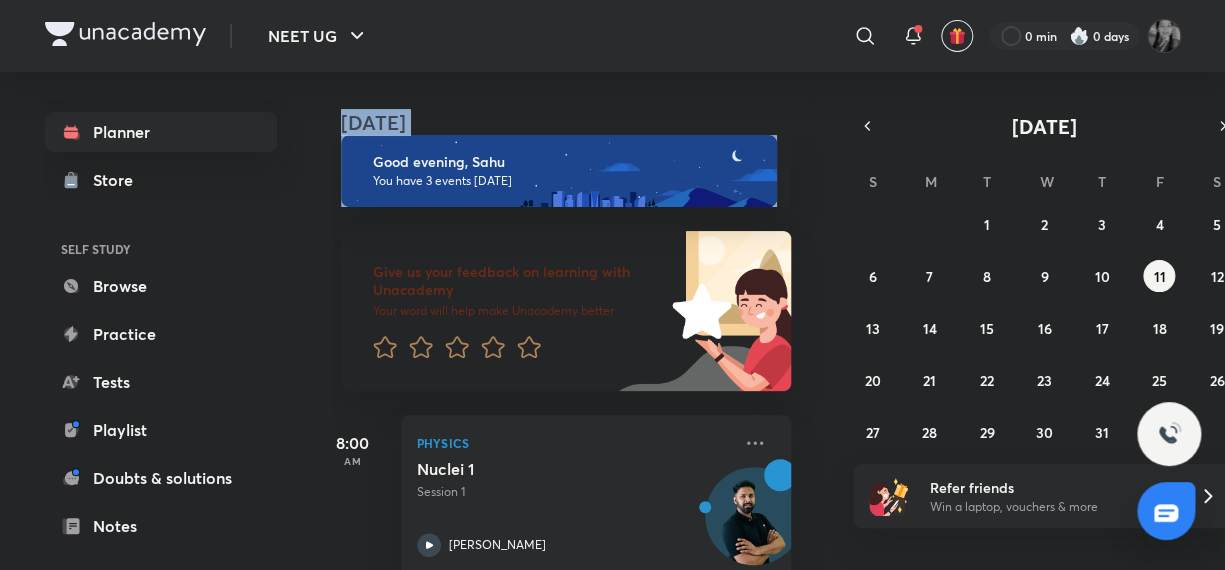 click on "[DATE] Good evening, Sahu You have 3 events [DATE] Give us your feedback on learning with Unacademy Your word will help make Unacademy better 8:00 AM Physics Nuclei 1 Session 1 [PERSON_NAME] 10:15 AM Chemistry ORGANIC CHEMISTRY – SOME BASIC PRINCIPLES AND TECHNIQUES (Classification And Nomenclature) - 6 Session 8 [PERSON_NAME] [PERSON_NAME] (ACiD Sir) 4:30 PM Chemistry Lecture 4 Session 5 [PERSON_NAME]" at bounding box center (580, 321) 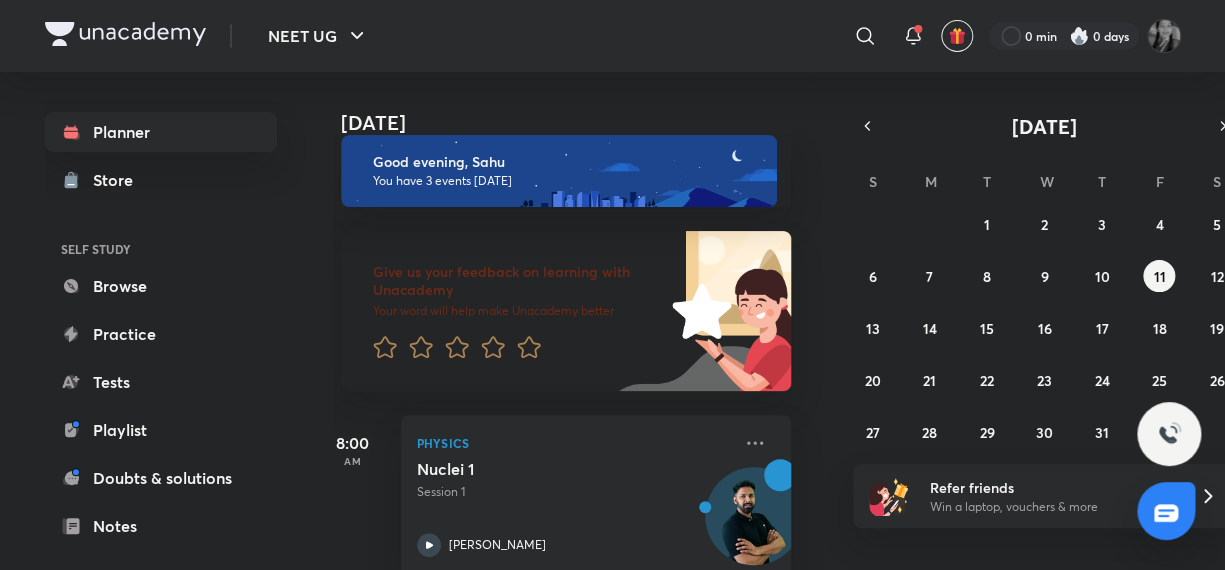 click on "[DATE] Good evening, Sahu You have 3 events [DATE] Give us your feedback on learning with Unacademy Your word will help make Unacademy better 8:00 AM Physics Nuclei 1 Session 1 [PERSON_NAME] 10:15 AM Chemistry ORGANIC CHEMISTRY – SOME BASIC PRINCIPLES AND TECHNIQUES (Classification And Nomenclature) - 6 Session 8 [PERSON_NAME] [PERSON_NAME] (ACiD Sir) 4:30 PM Chemistry Lecture 4 Session 5 [PERSON_NAME]" at bounding box center (580, 321) 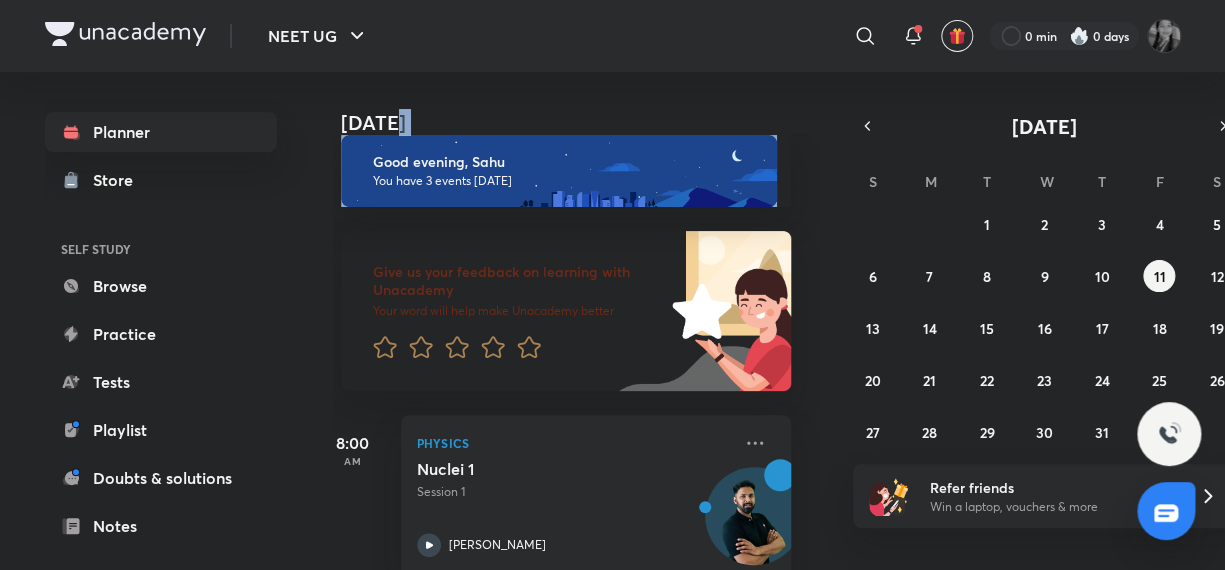 drag, startPoint x: 801, startPoint y: 97, endPoint x: 808, endPoint y: 107, distance: 12.206555 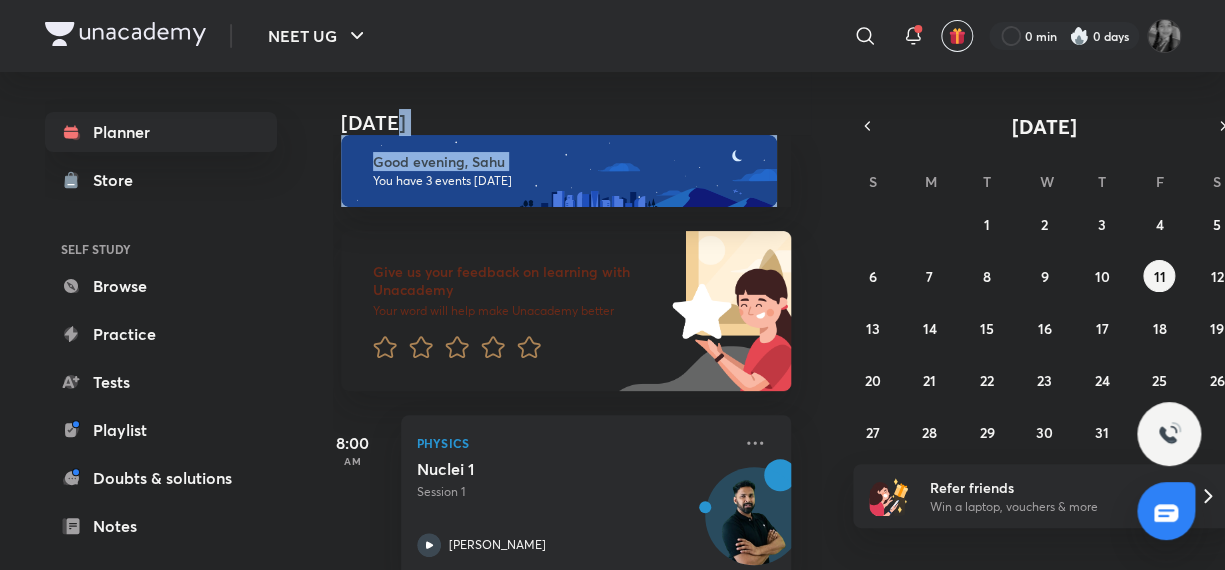 click on "[DATE] Good evening, Sahu You have 3 events [DATE] Give us your feedback on learning with Unacademy Your word will help make Unacademy better 8:00 AM Physics Nuclei 1 Session 1 [PERSON_NAME] 10:15 AM Chemistry ORGANIC CHEMISTRY – SOME BASIC PRINCIPLES AND TECHNIQUES (Classification And Nomenclature) - 6 Session 8 [PERSON_NAME] [PERSON_NAME] (ACiD Sir) 4:30 PM Chemistry Lecture 4 Session 5 [PERSON_NAME]" at bounding box center (580, 321) 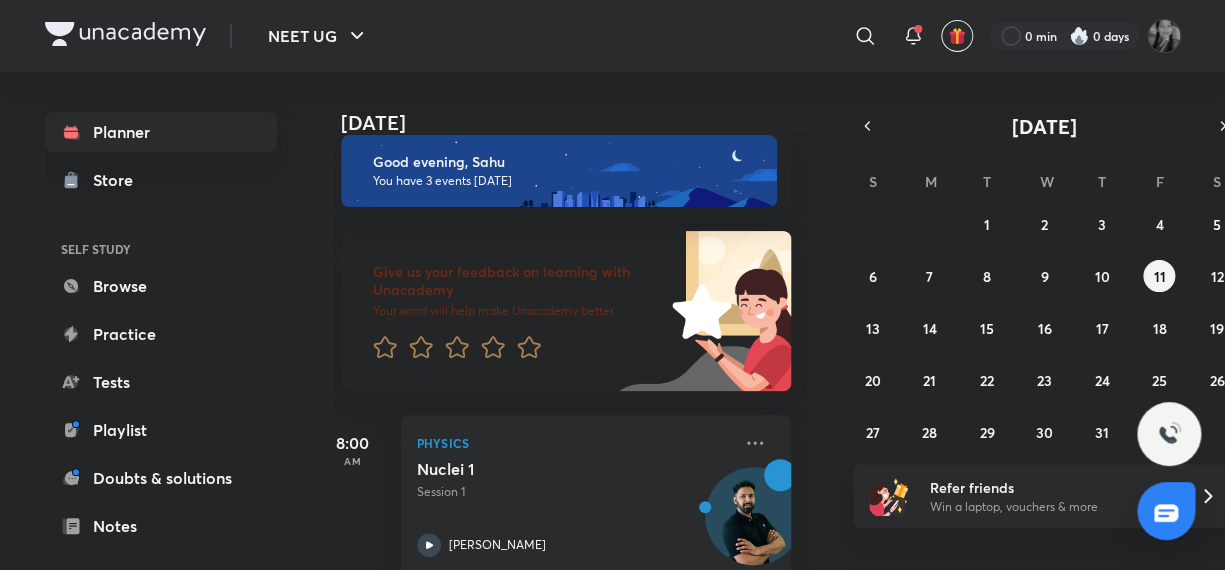 click on "[DATE] Good evening, Sahu You have 3 events [DATE] Give us your feedback on learning with Unacademy Your word will help make Unacademy better 8:00 AM Physics Nuclei 1 Session 1 [PERSON_NAME] 10:15 AM Chemistry ORGANIC CHEMISTRY – SOME BASIC PRINCIPLES AND TECHNIQUES (Classification And Nomenclature) - 6 Session 8 [PERSON_NAME] [PERSON_NAME] (ACiD Sir) 4:30 PM Chemistry Lecture 4 Session 5 [PERSON_NAME]" at bounding box center [580, 321] 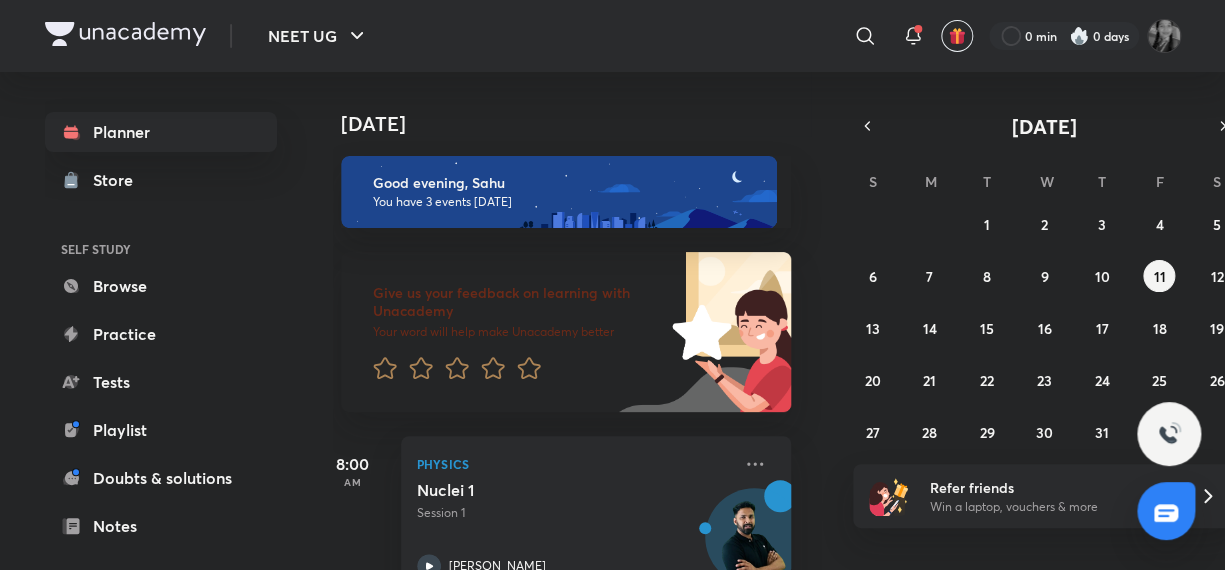 click on "[DATE]" at bounding box center (562, 104) 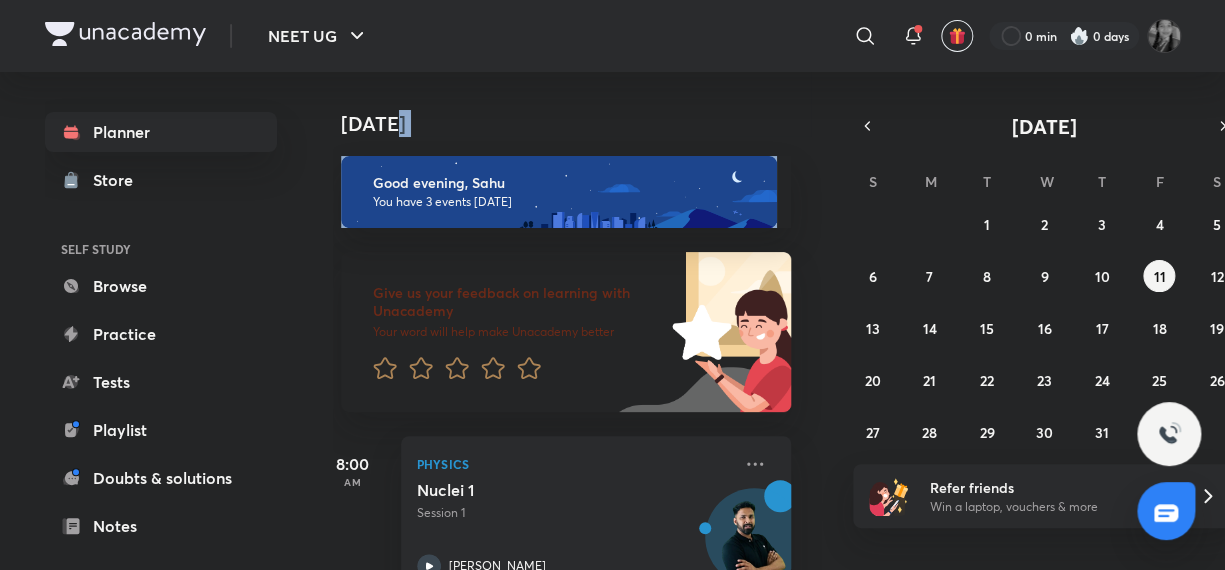 click on "[DATE]" at bounding box center (562, 104) 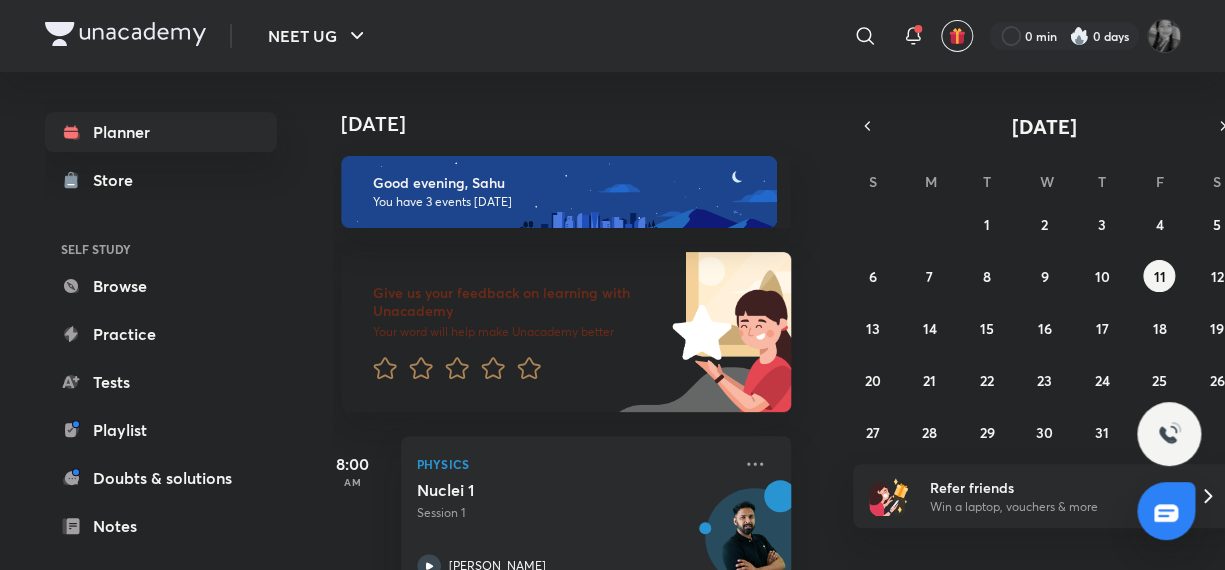 click on "[DATE]" at bounding box center [562, 104] 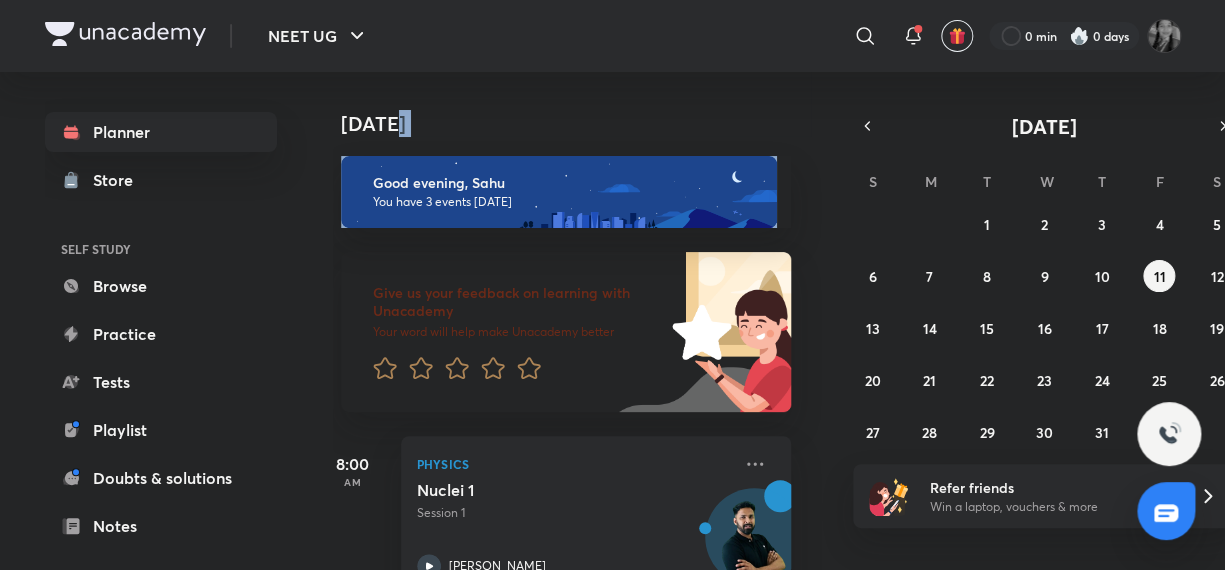 click on "[DATE]" at bounding box center [562, 104] 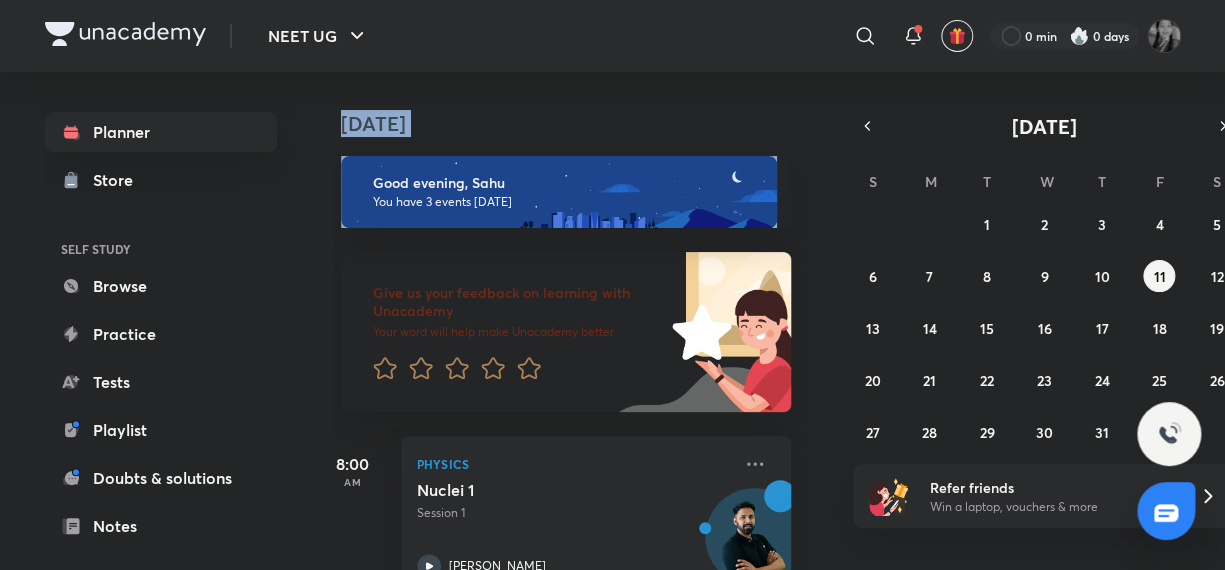 click on "[DATE]" at bounding box center (562, 104) 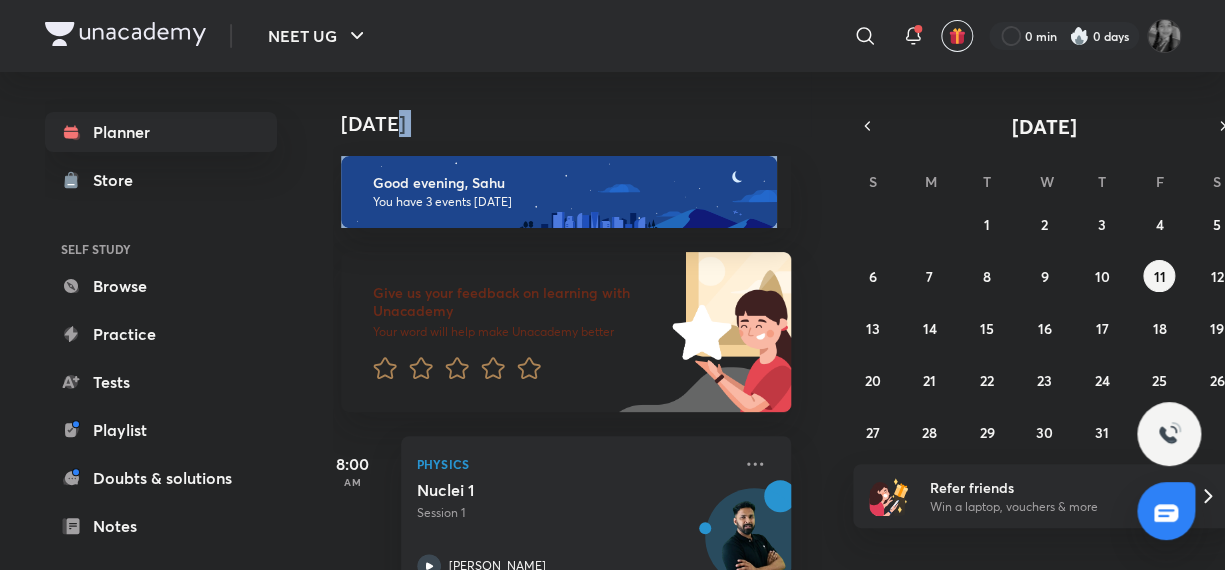 click on "[DATE]" at bounding box center (562, 104) 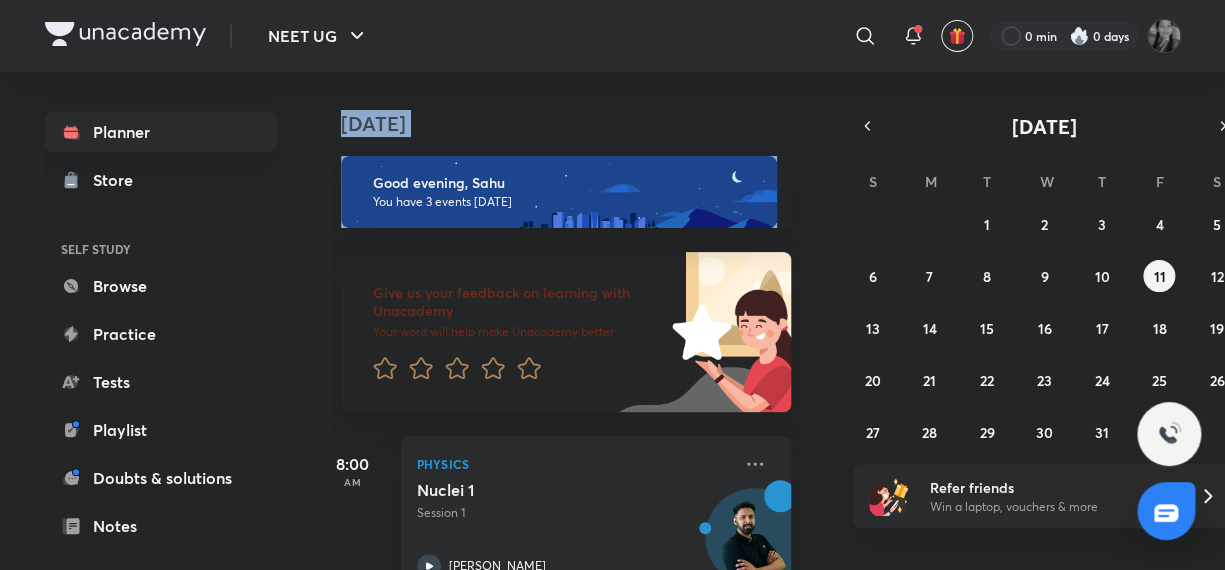 click on "[DATE]" at bounding box center (562, 104) 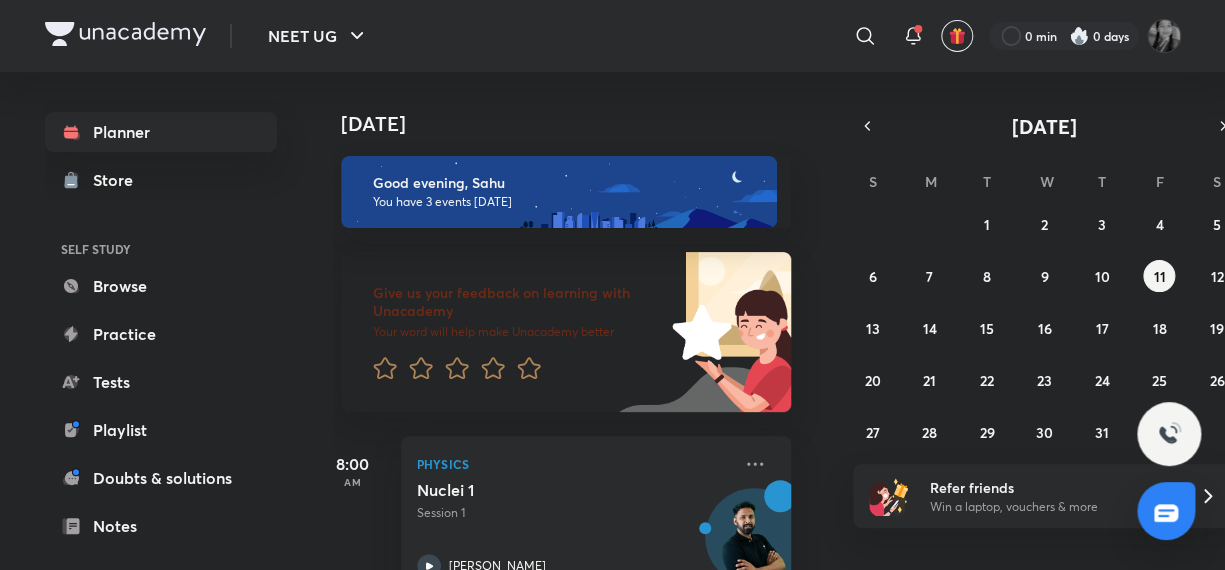 scroll, scrollTop: 415, scrollLeft: 20, axis: both 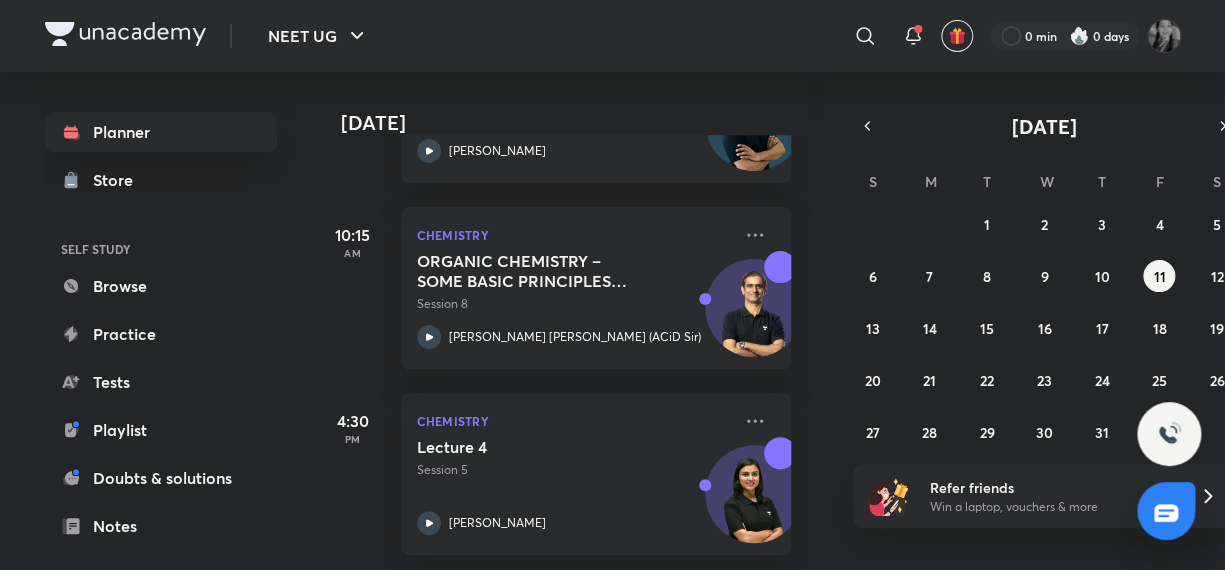 drag, startPoint x: 676, startPoint y: 0, endPoint x: 561, endPoint y: 62, distance: 130.64838 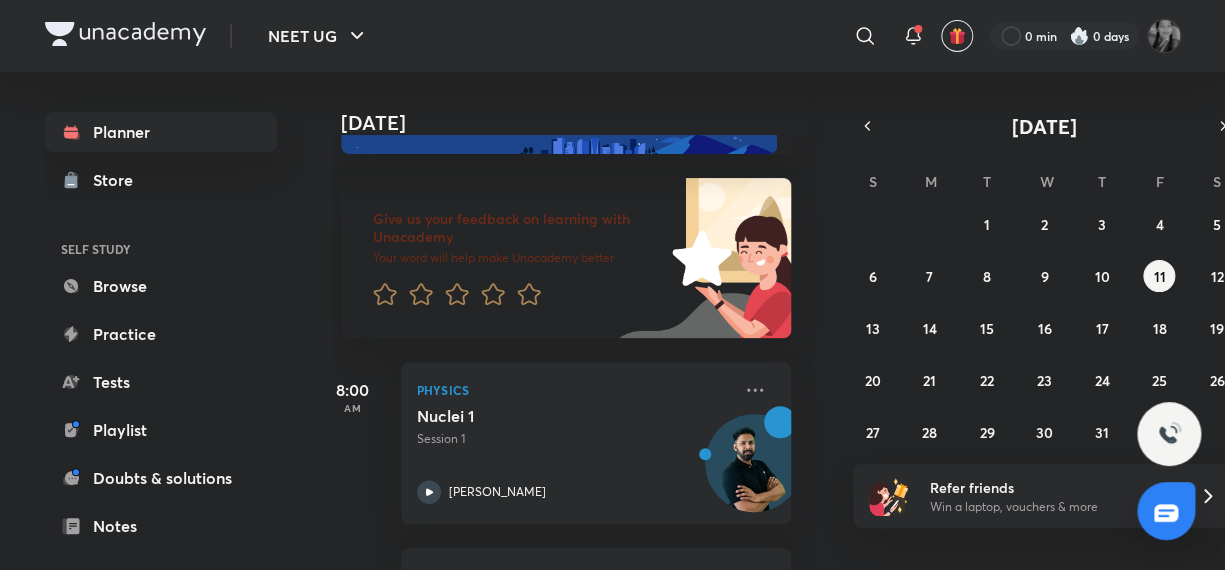 scroll, scrollTop: 30, scrollLeft: 20, axis: both 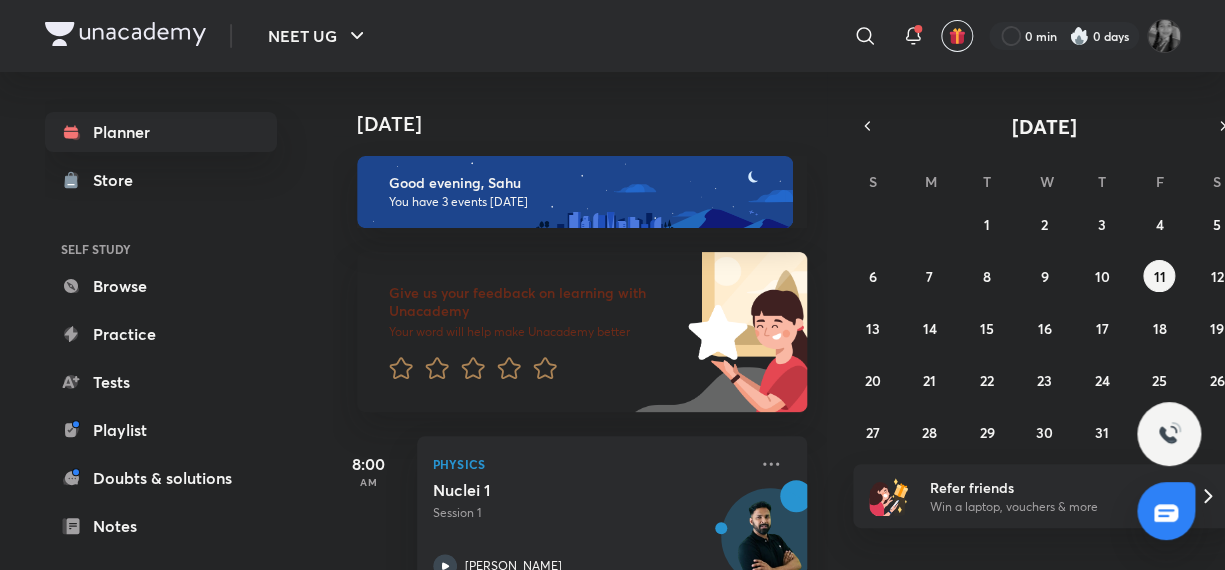 drag, startPoint x: 458, startPoint y: 59, endPoint x: 464, endPoint y: 70, distance: 12.529964 